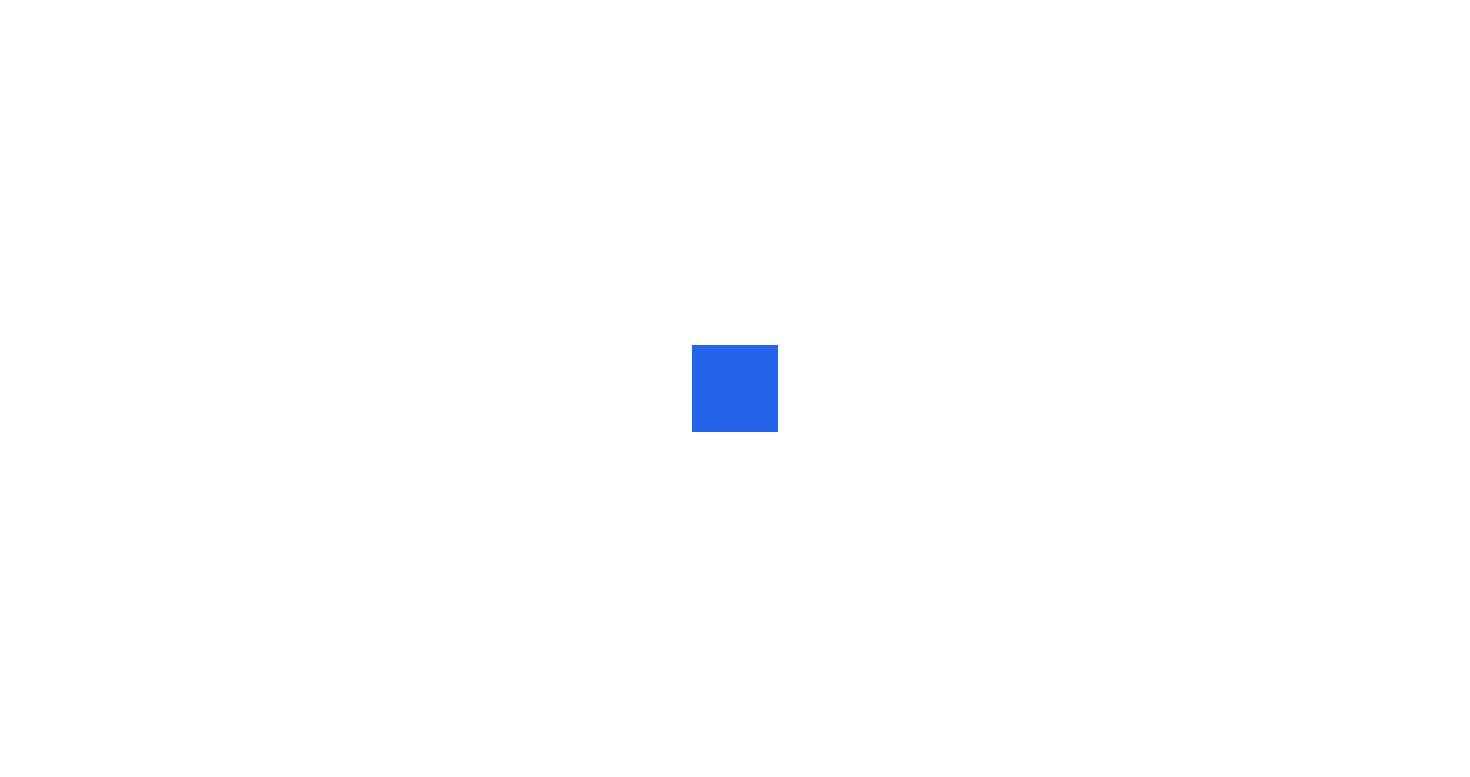 scroll, scrollTop: 0, scrollLeft: 0, axis: both 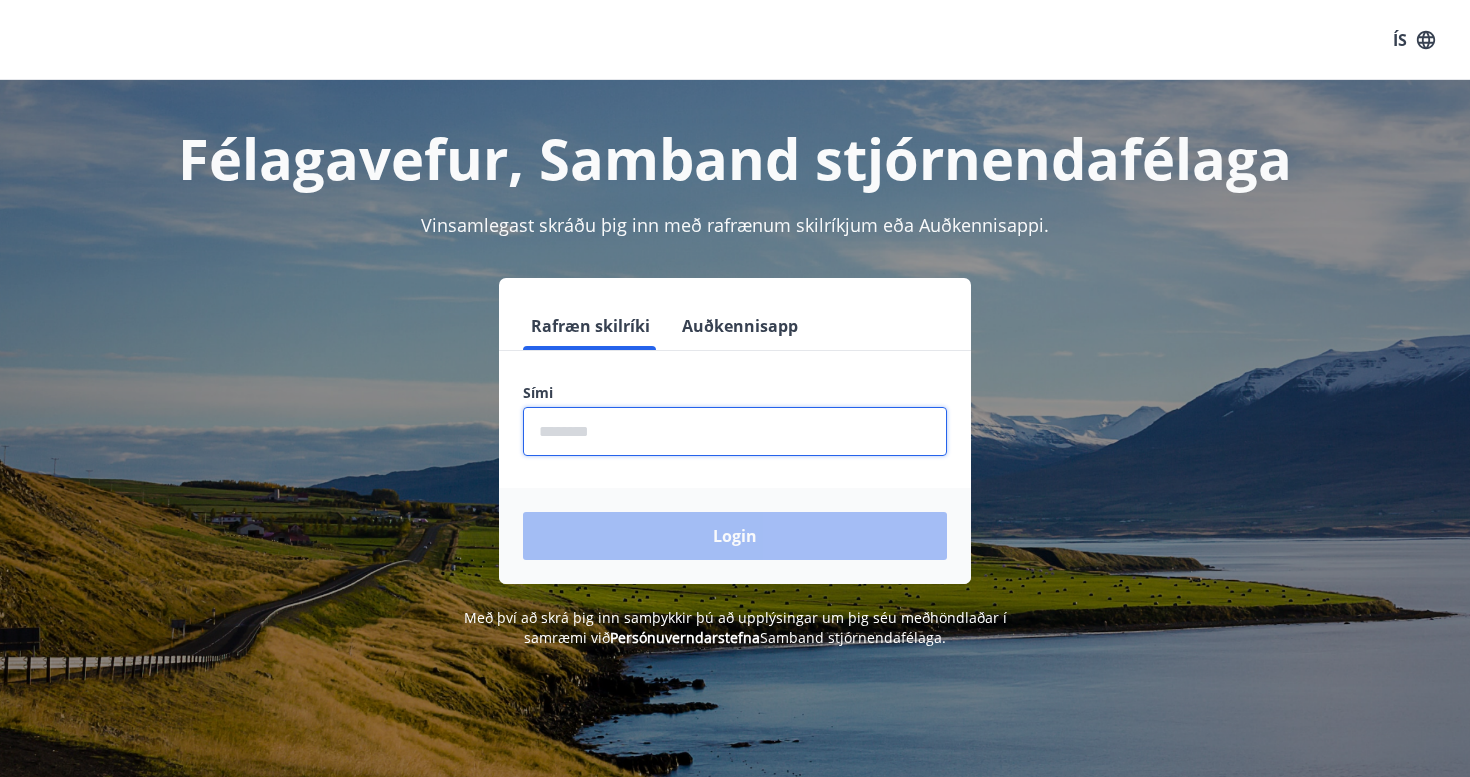 click at bounding box center [735, 431] 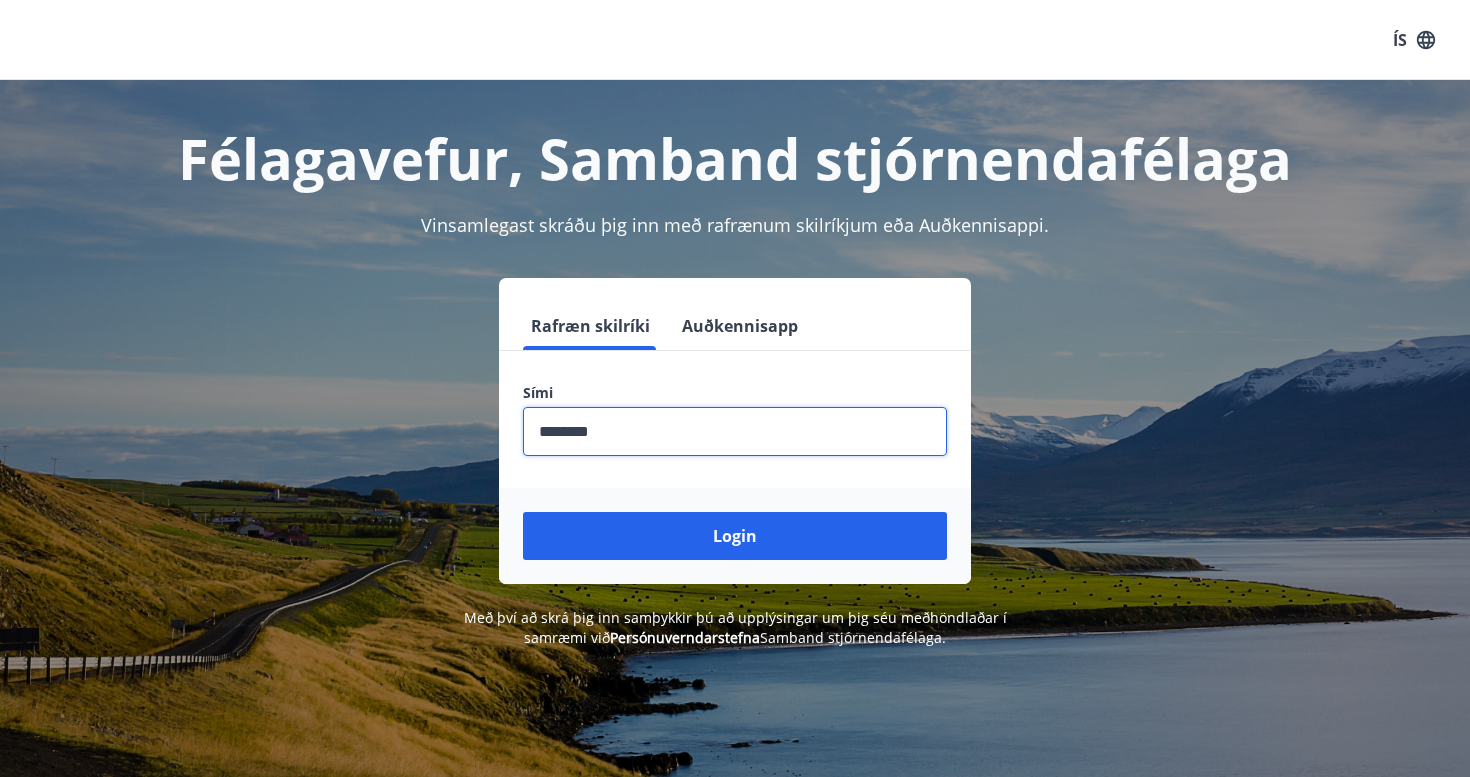 type on "********" 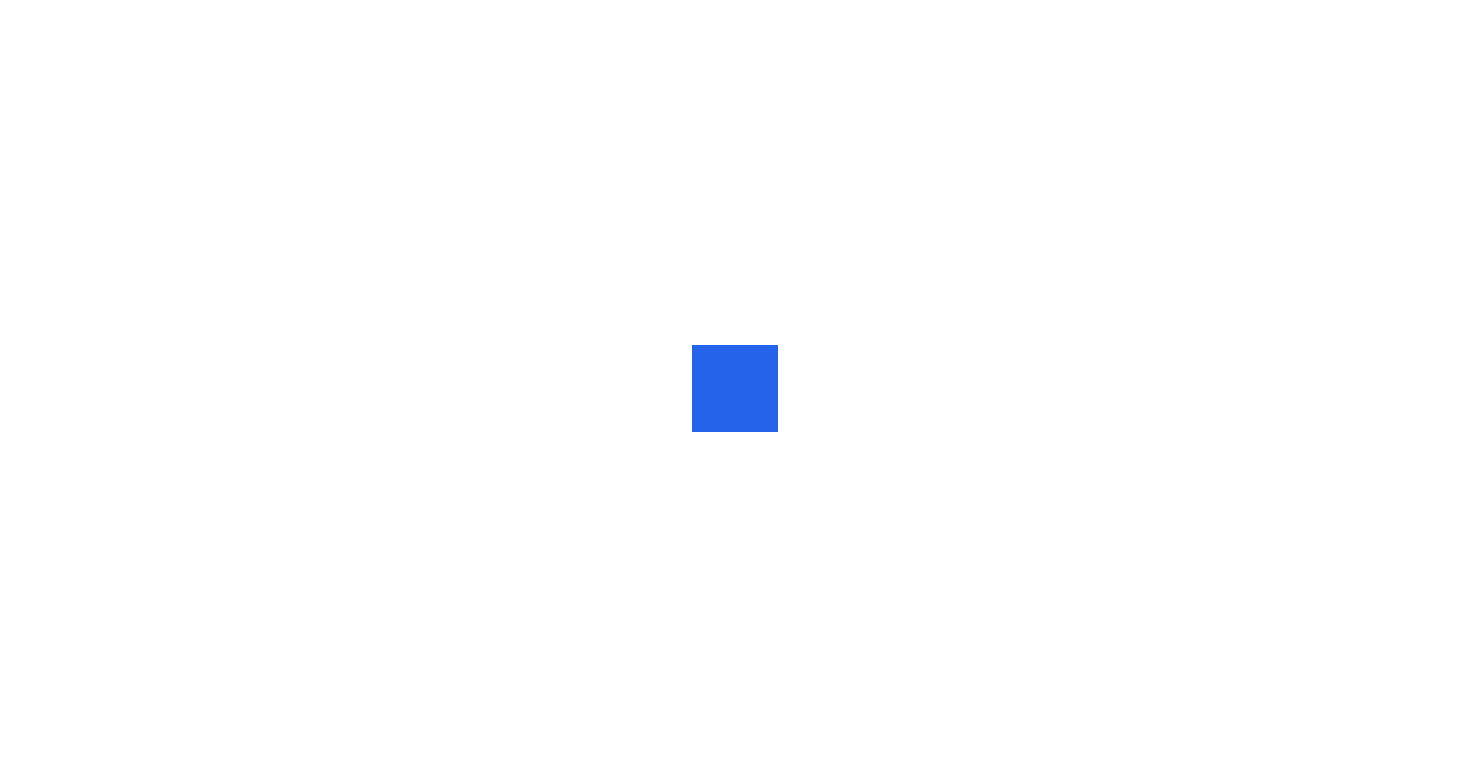scroll, scrollTop: 0, scrollLeft: 0, axis: both 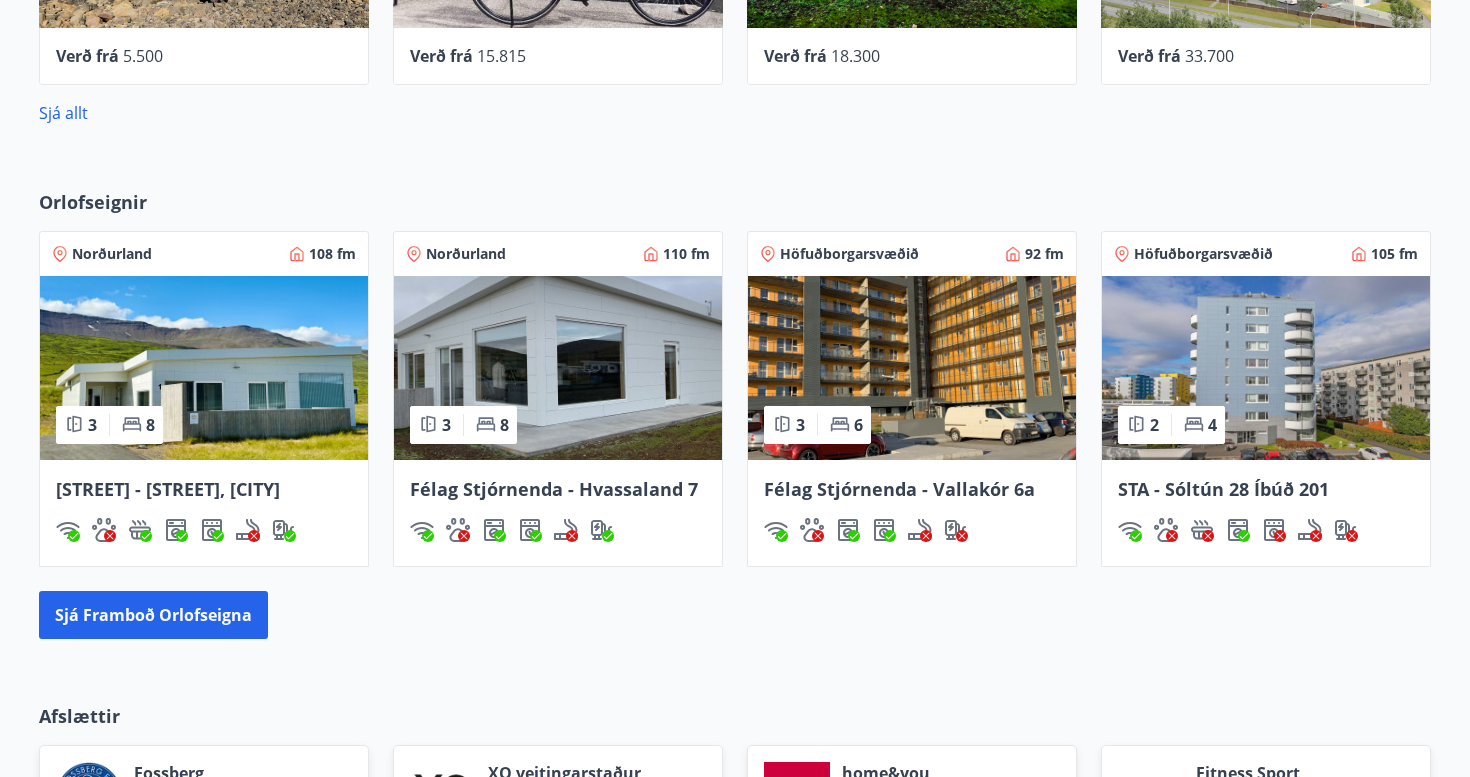 click at bounding box center [558, 368] 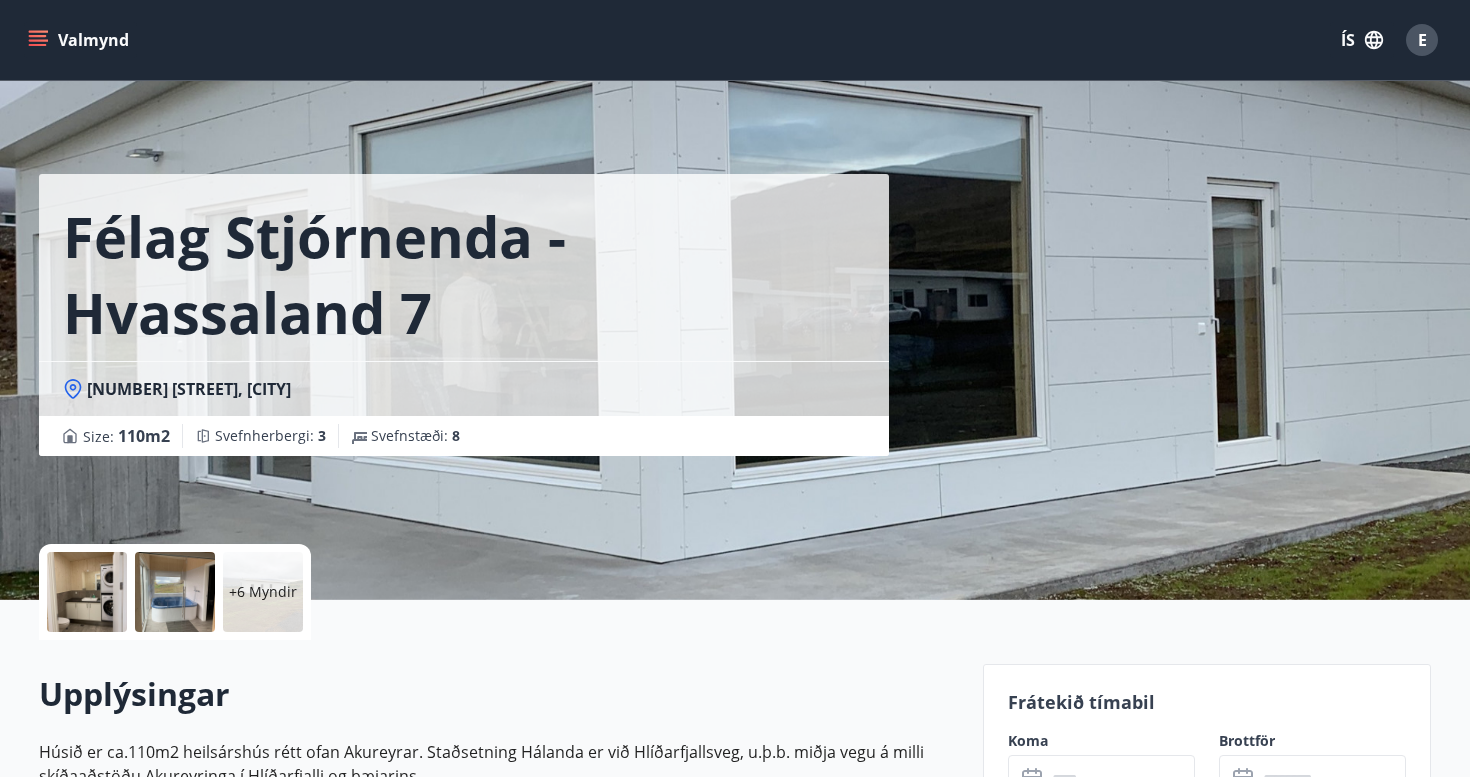 scroll, scrollTop: 0, scrollLeft: 0, axis: both 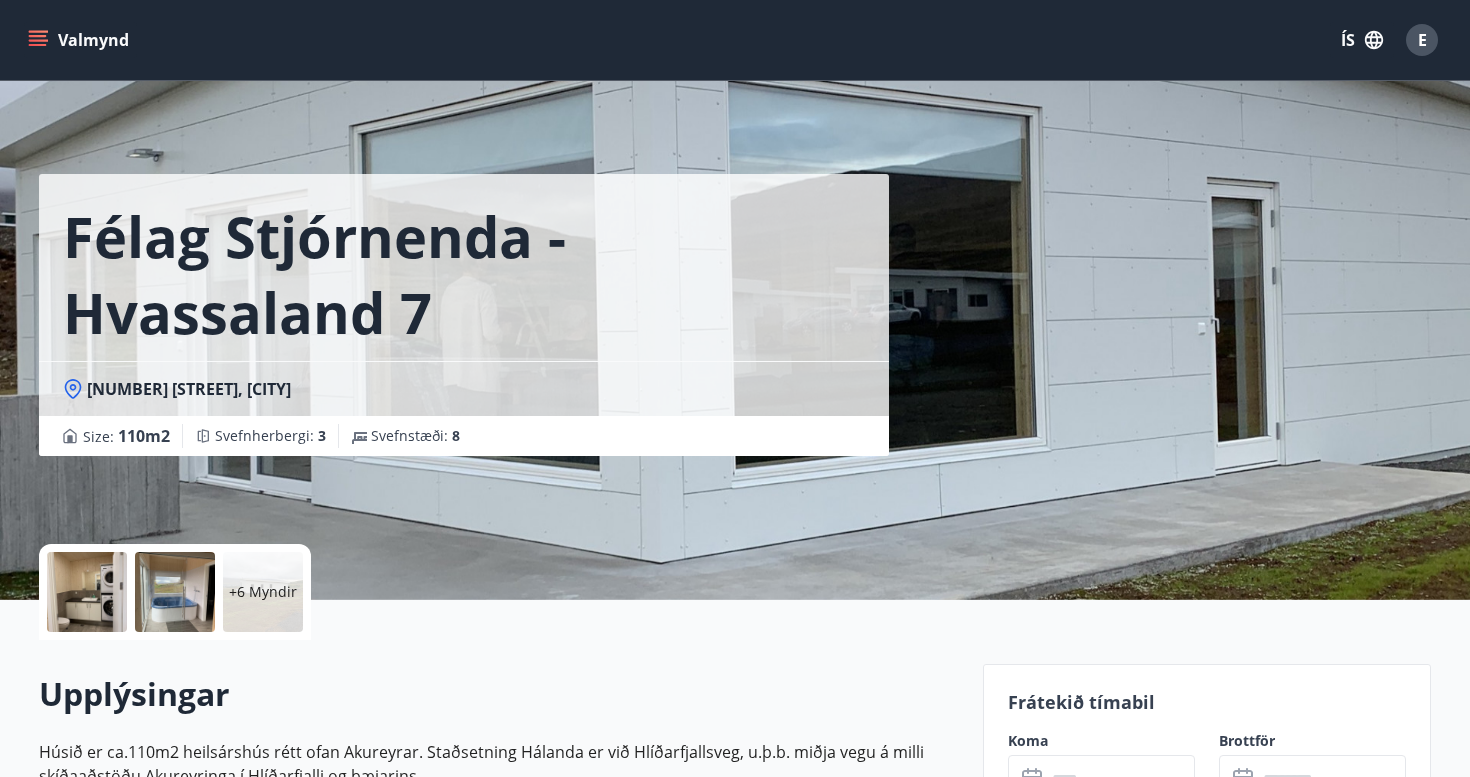 click on "+6 Myndir" at bounding box center [263, 592] 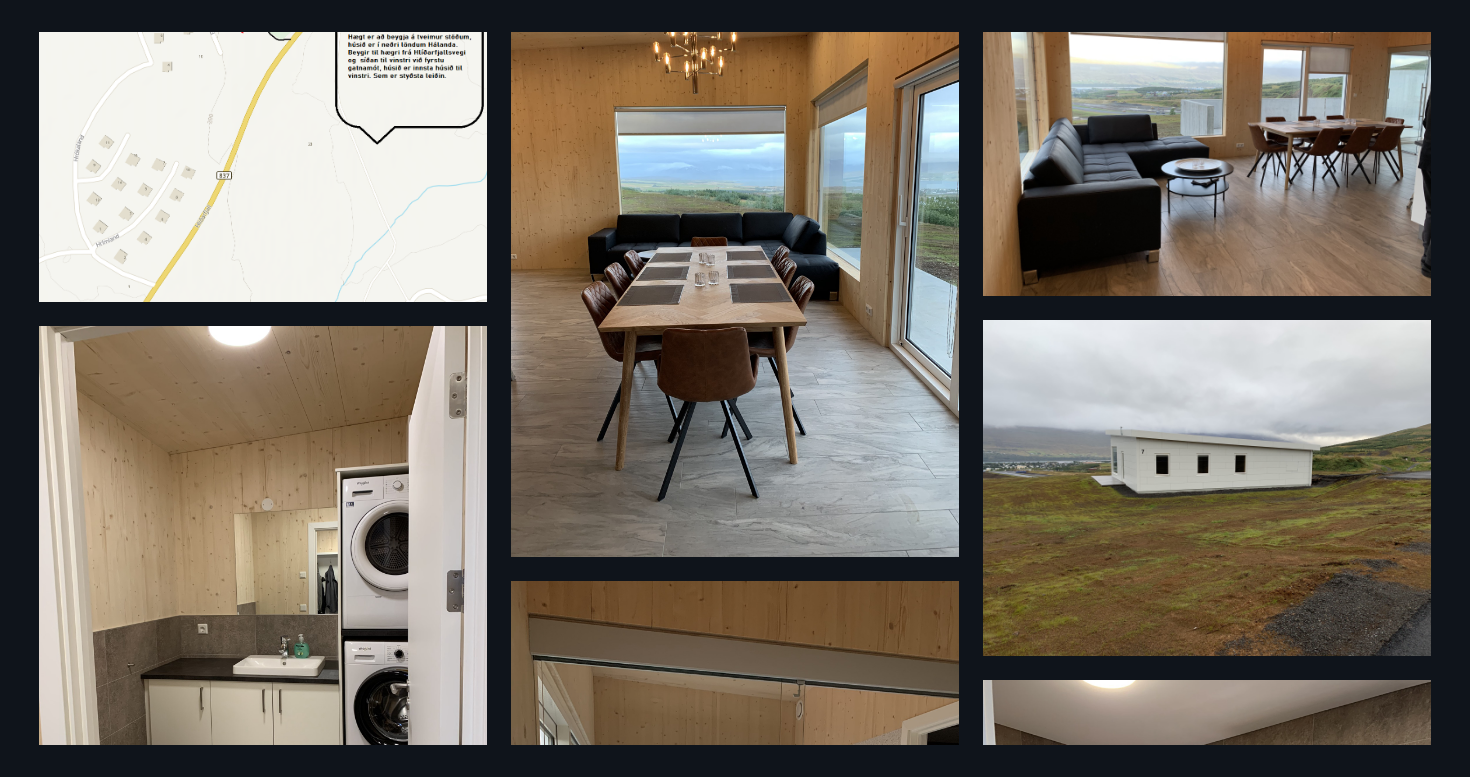 scroll, scrollTop: 154, scrollLeft: 0, axis: vertical 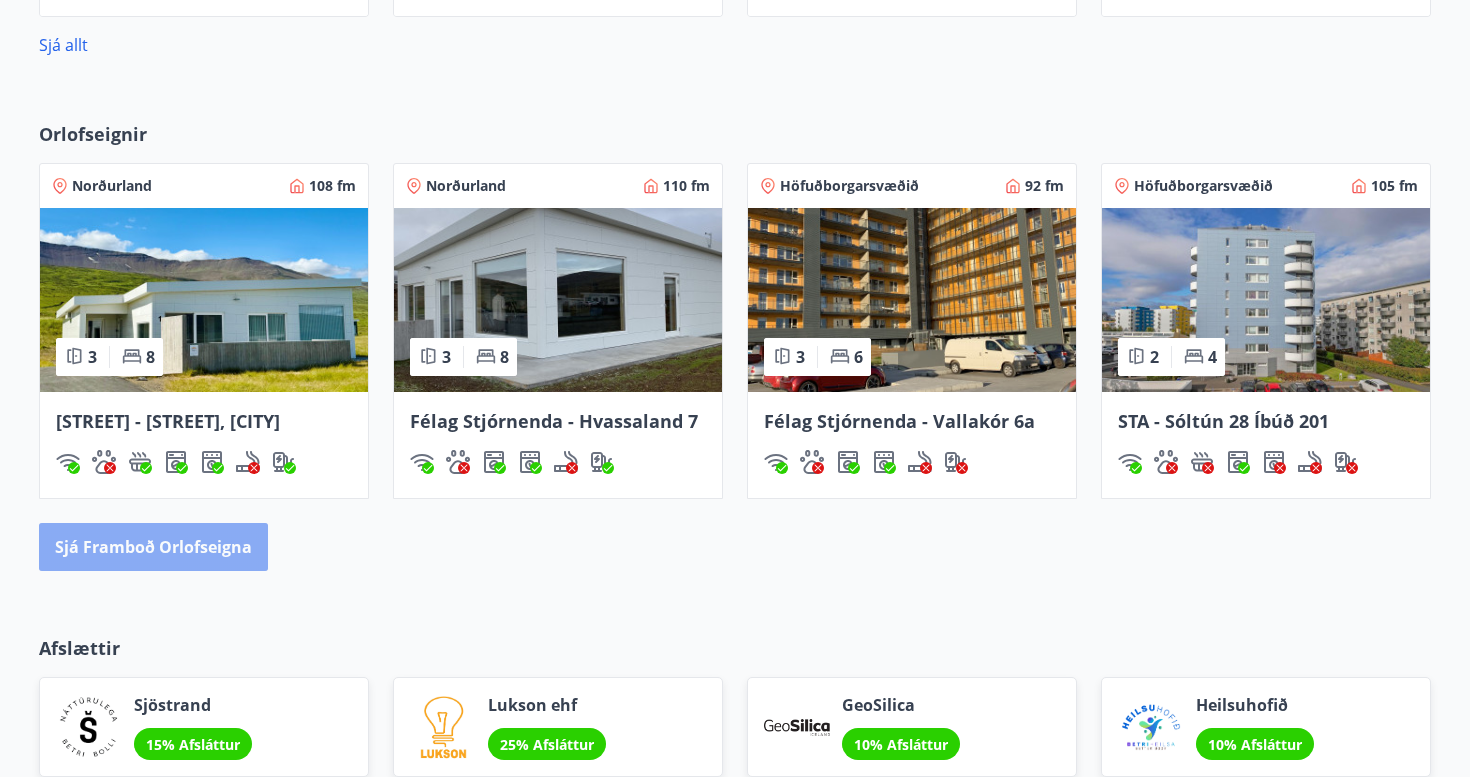 click on "Sjá framboð orlofseigna" at bounding box center (153, 547) 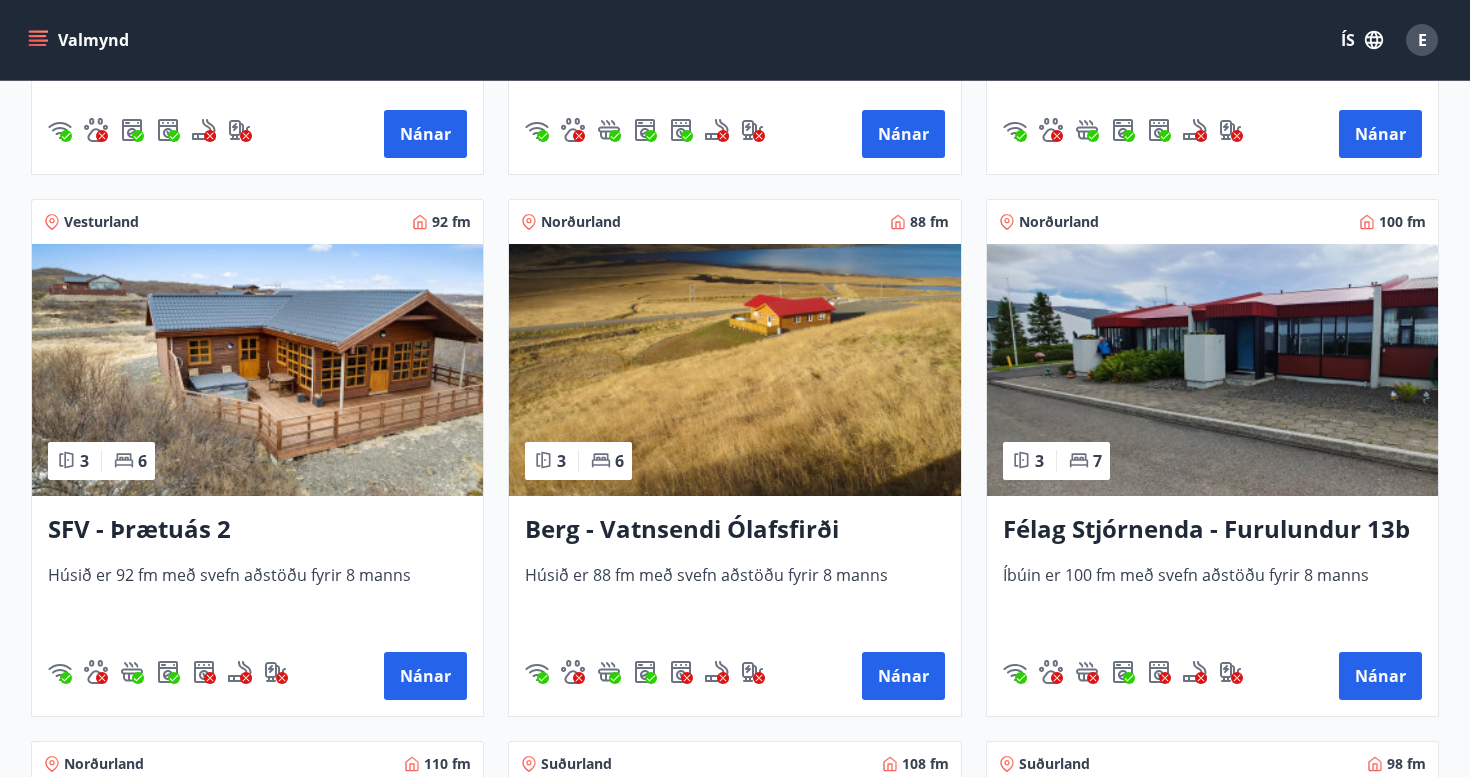 scroll, scrollTop: 3512, scrollLeft: 0, axis: vertical 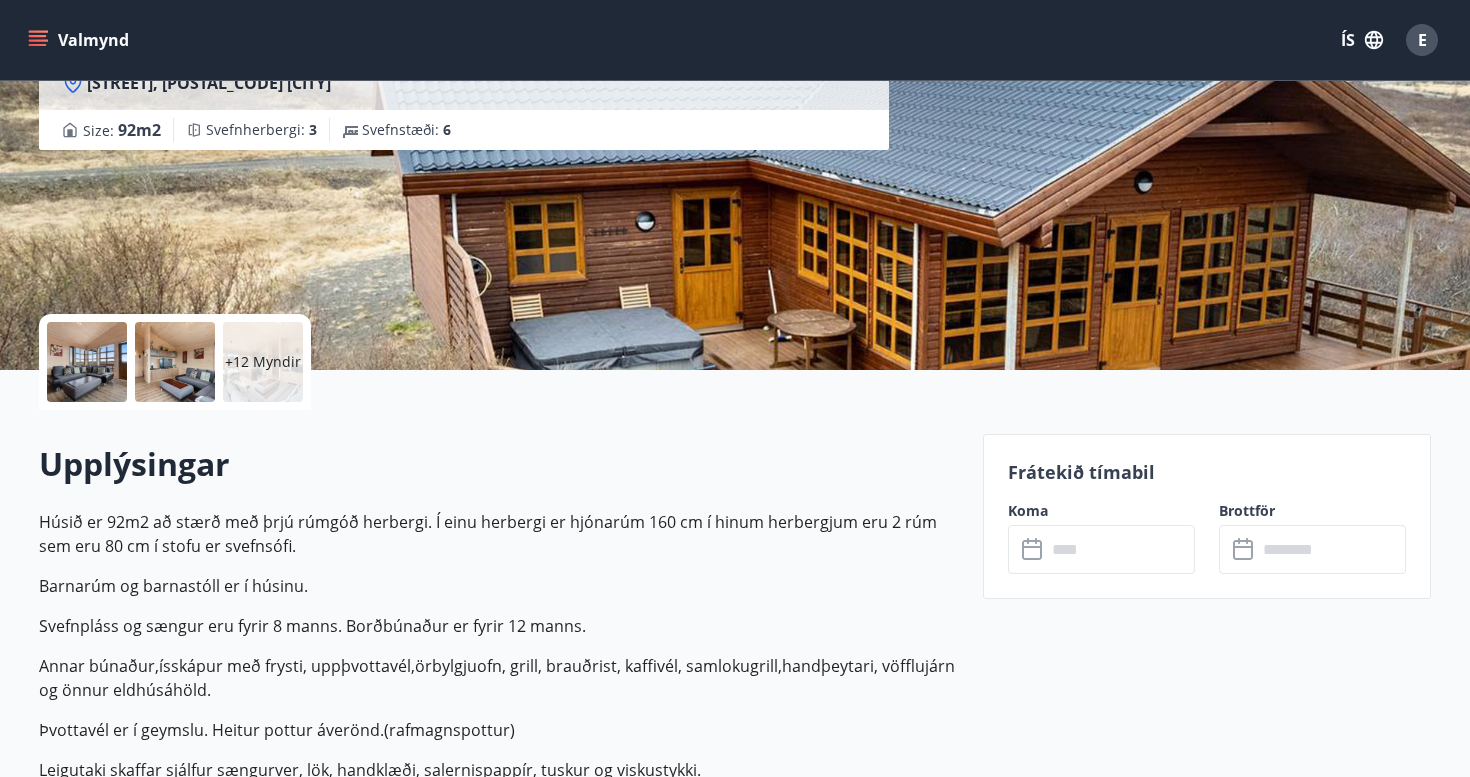 click on "+12 Myndir" at bounding box center [263, 362] 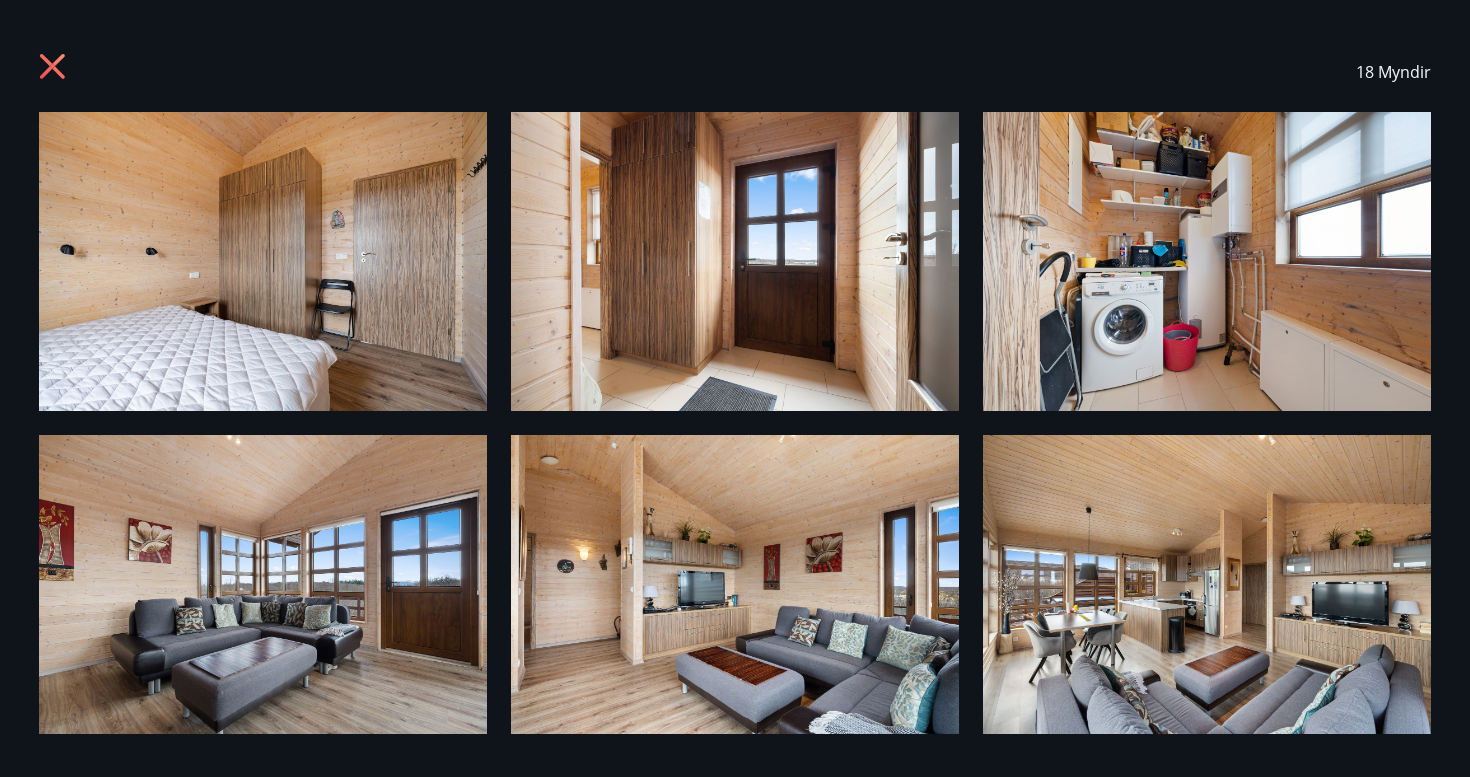scroll, scrollTop: 0, scrollLeft: 0, axis: both 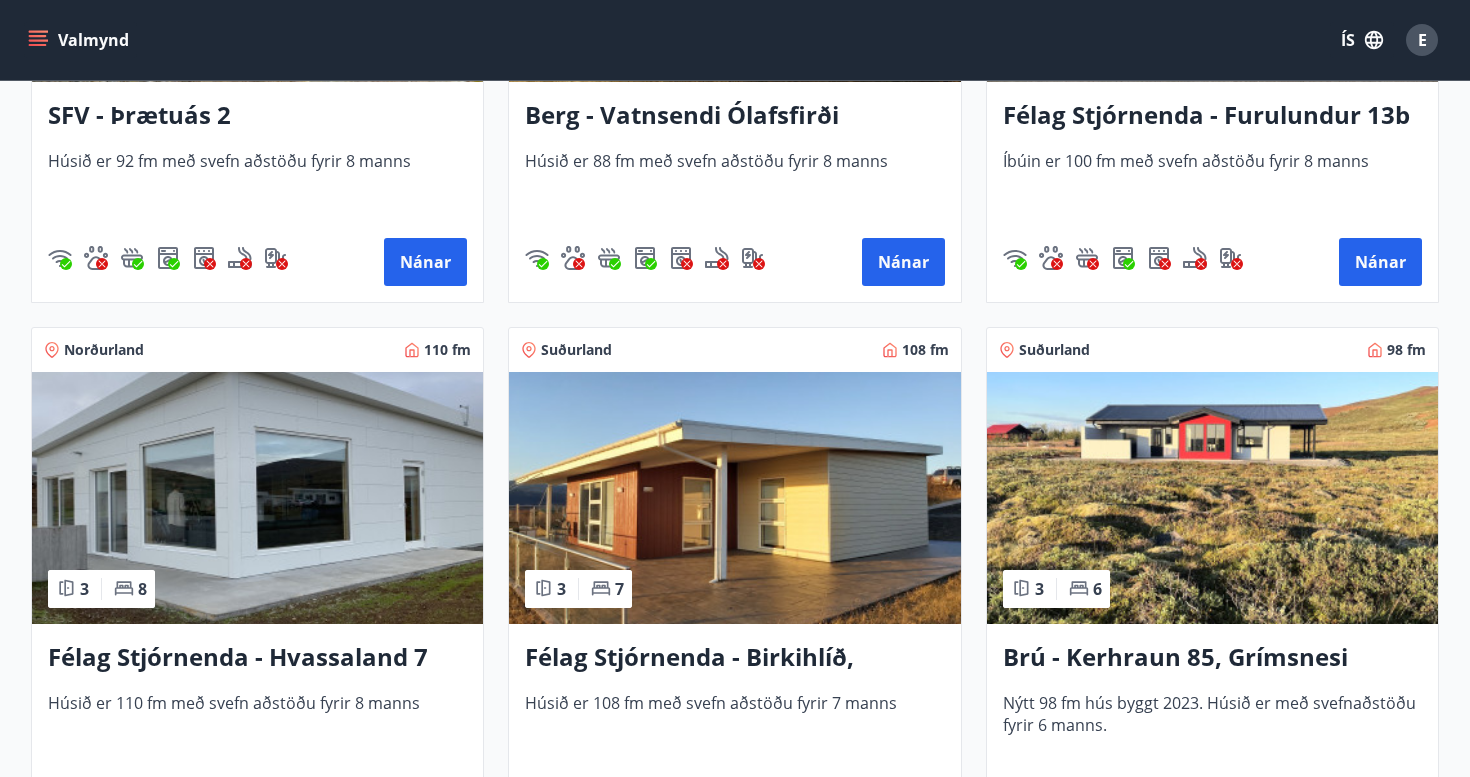 click at bounding box center [734, 498] 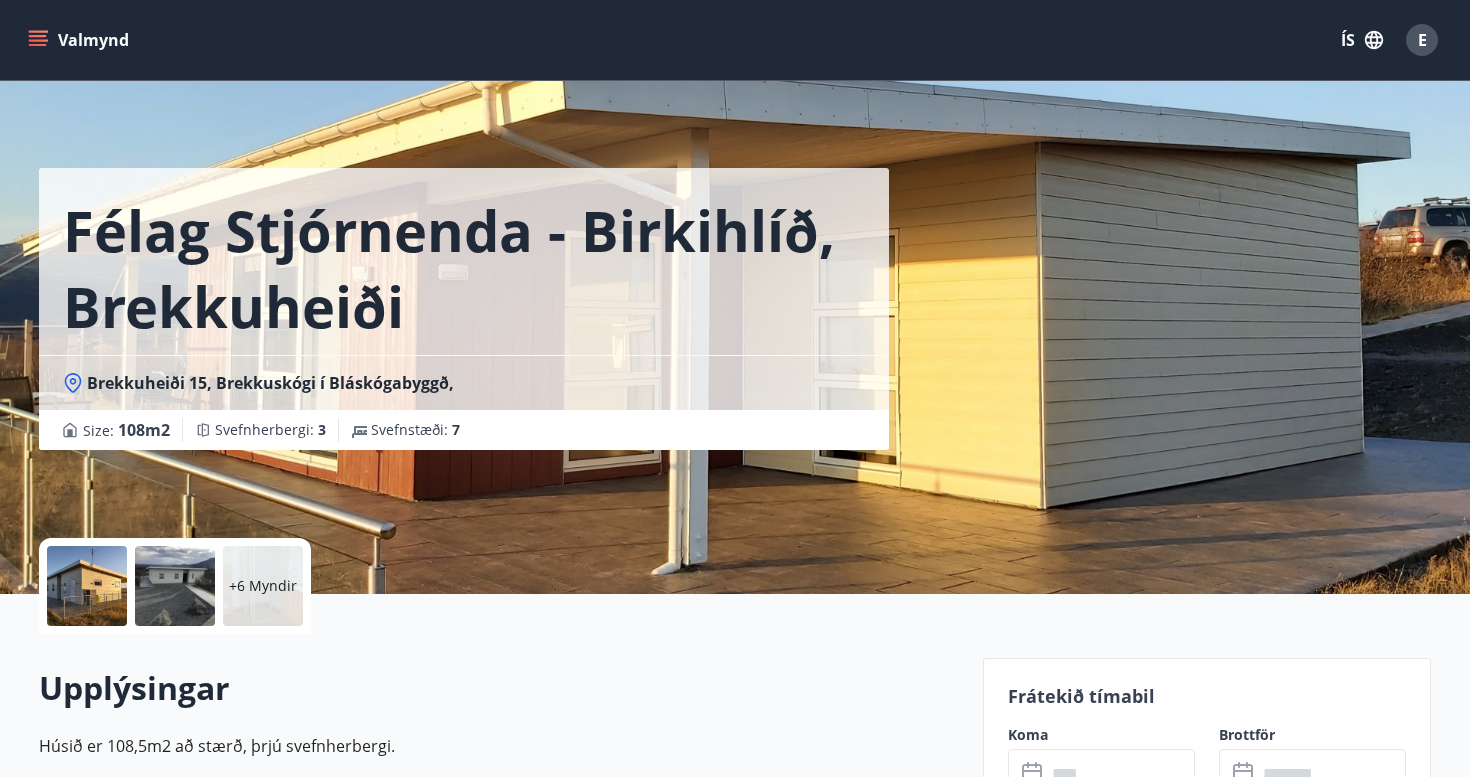 scroll, scrollTop: 9, scrollLeft: 0, axis: vertical 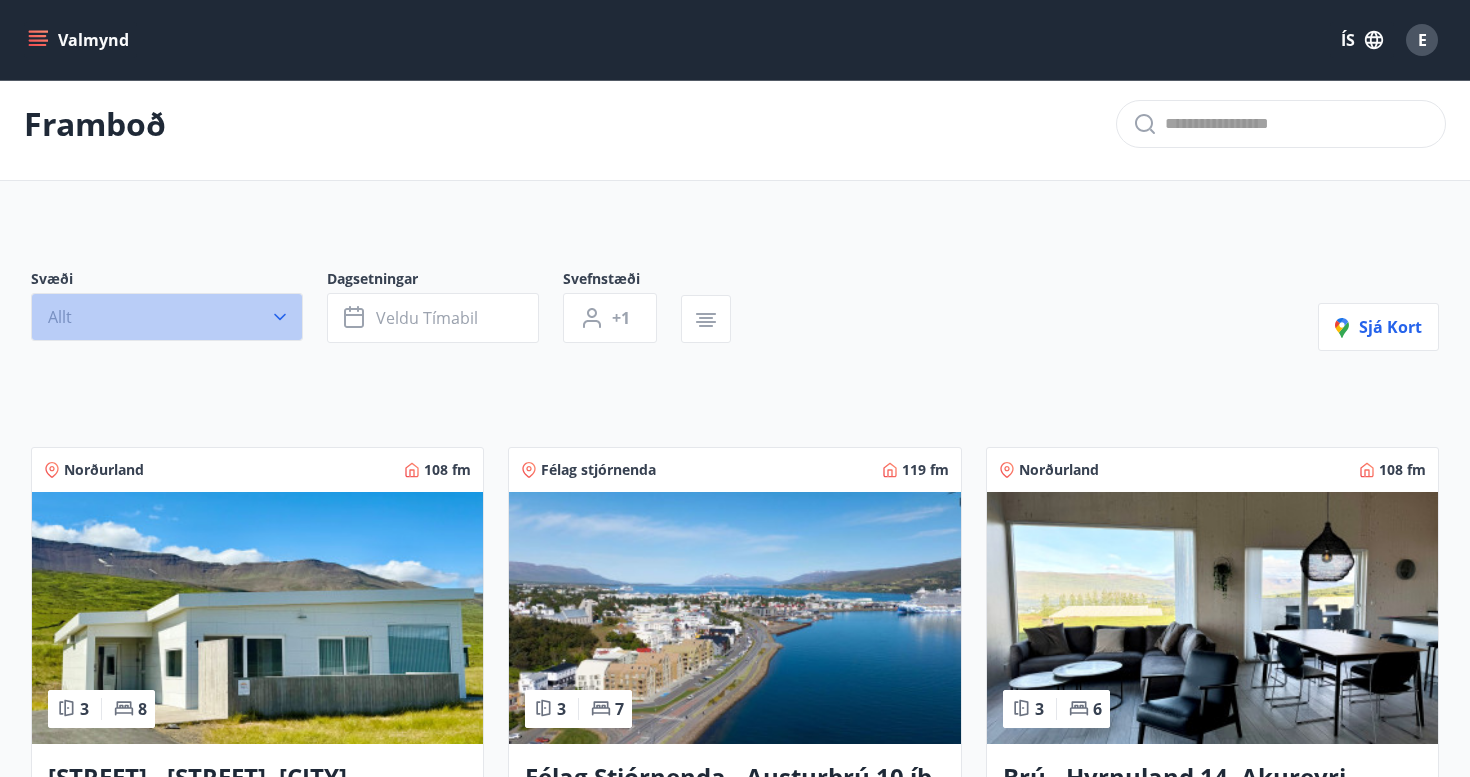 click 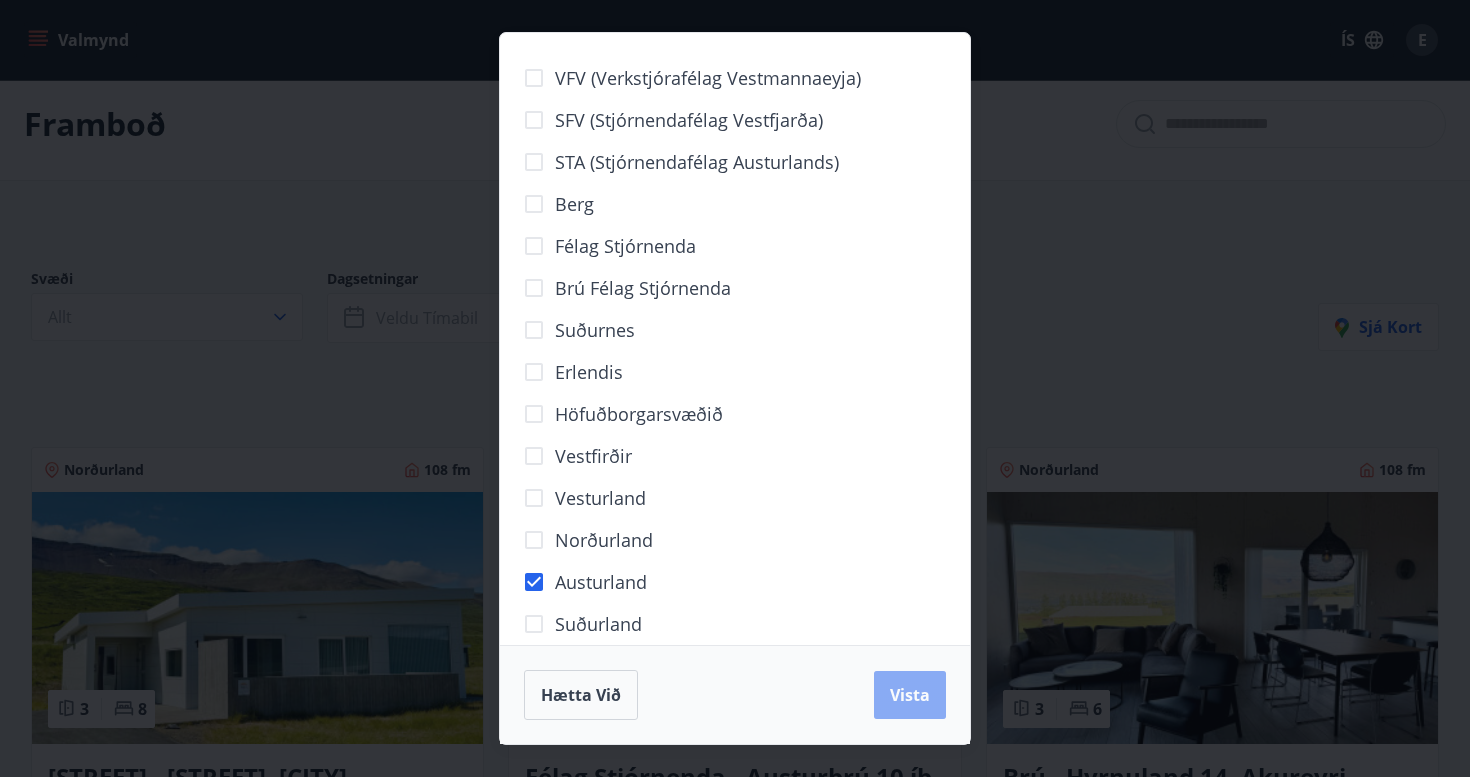 click on "Vista" at bounding box center [910, 695] 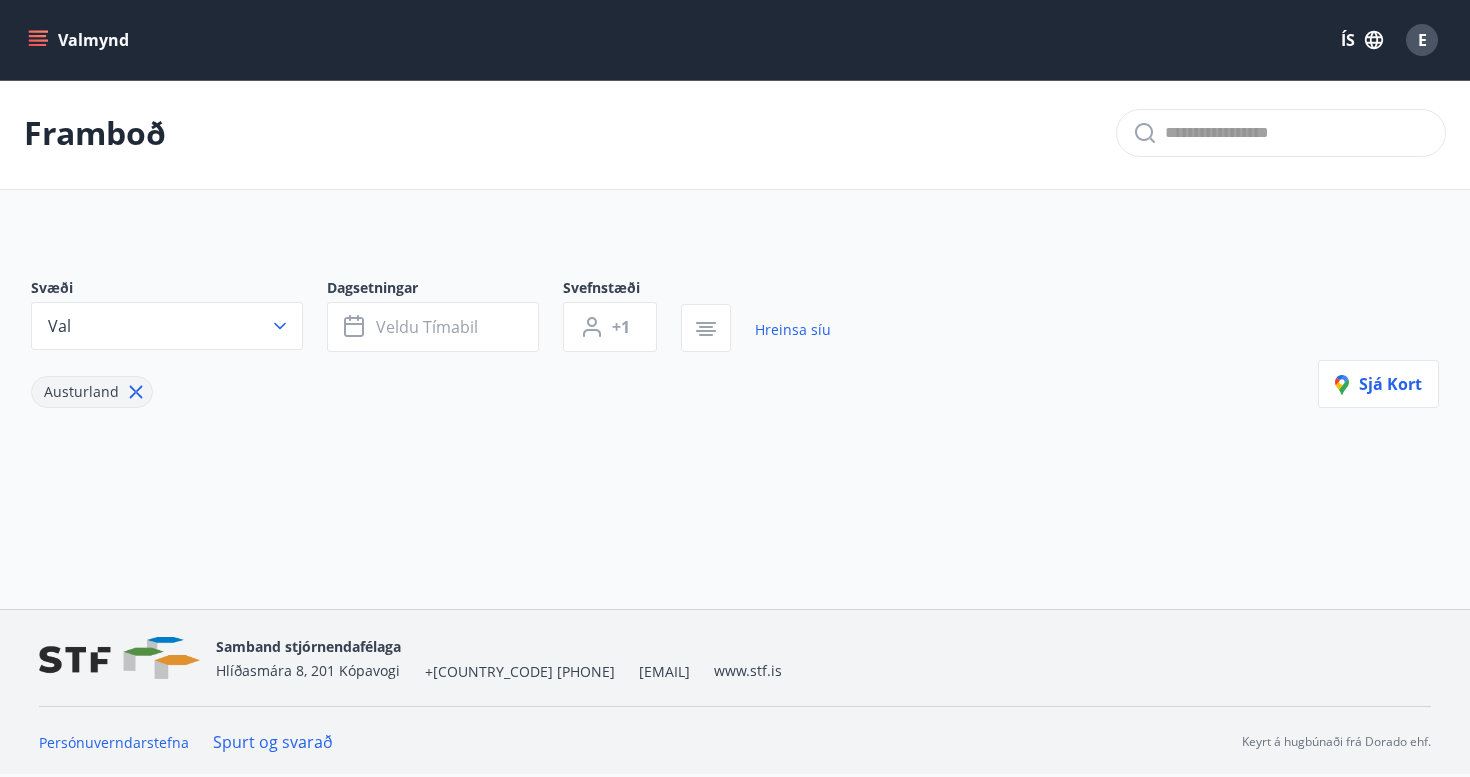 scroll, scrollTop: 3, scrollLeft: 0, axis: vertical 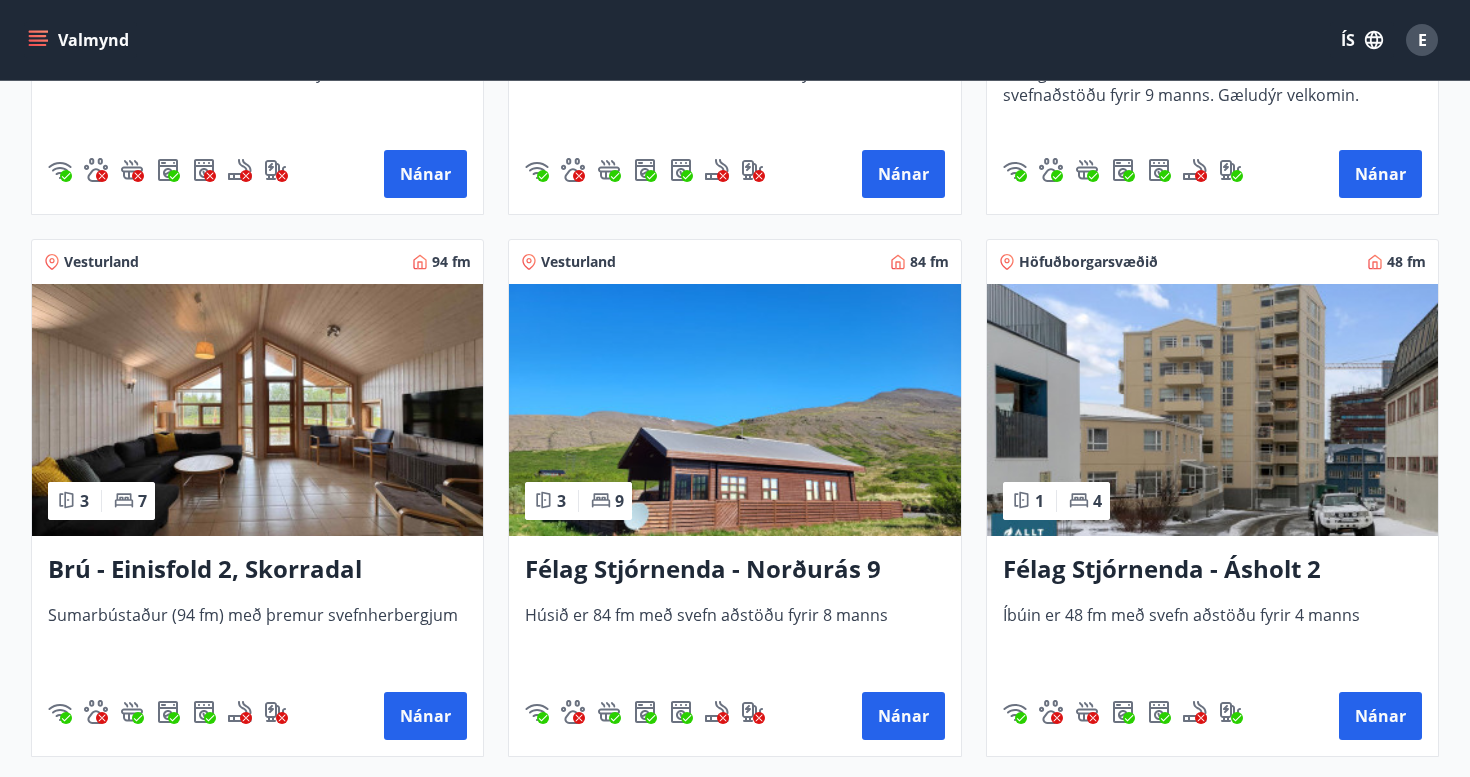 click at bounding box center [257, 410] 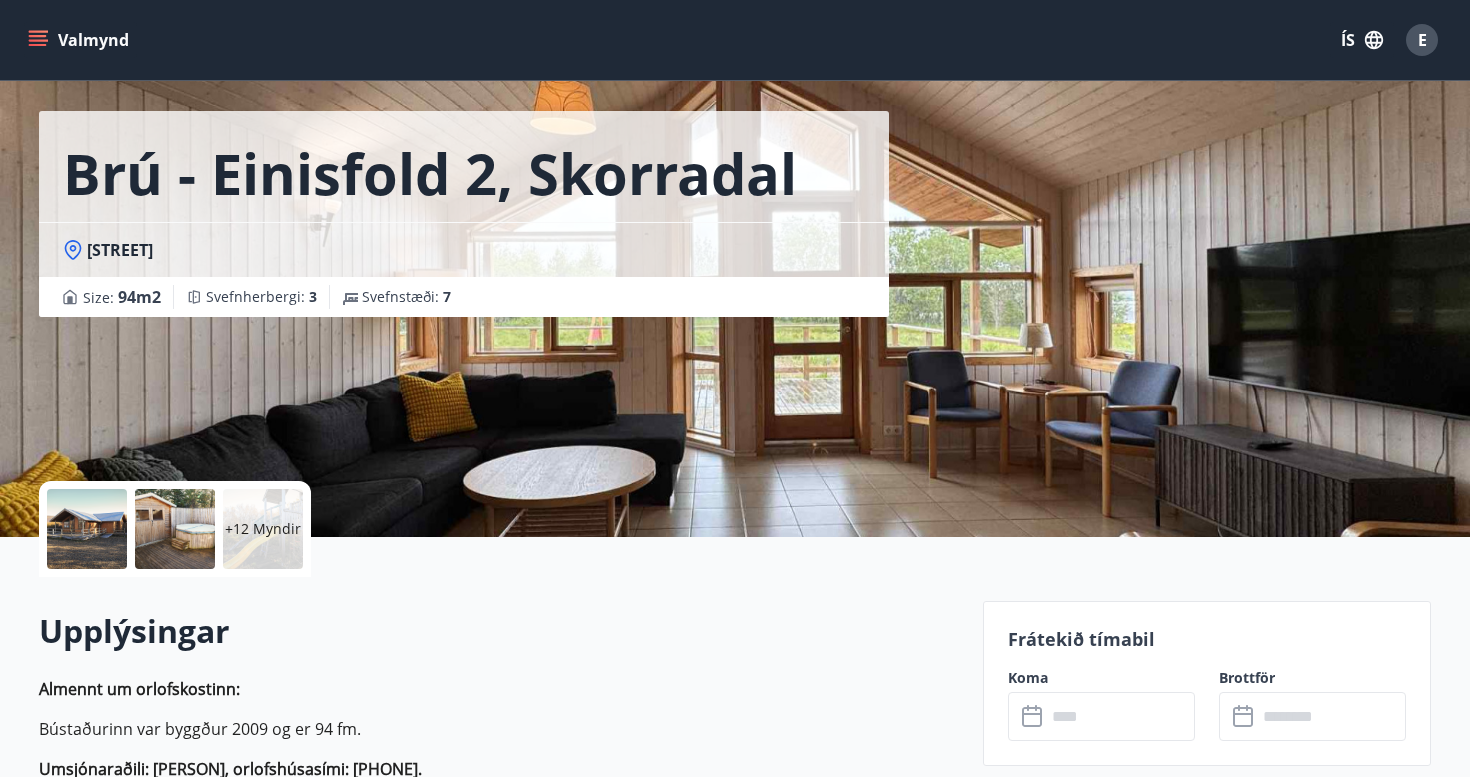 scroll, scrollTop: 72, scrollLeft: 0, axis: vertical 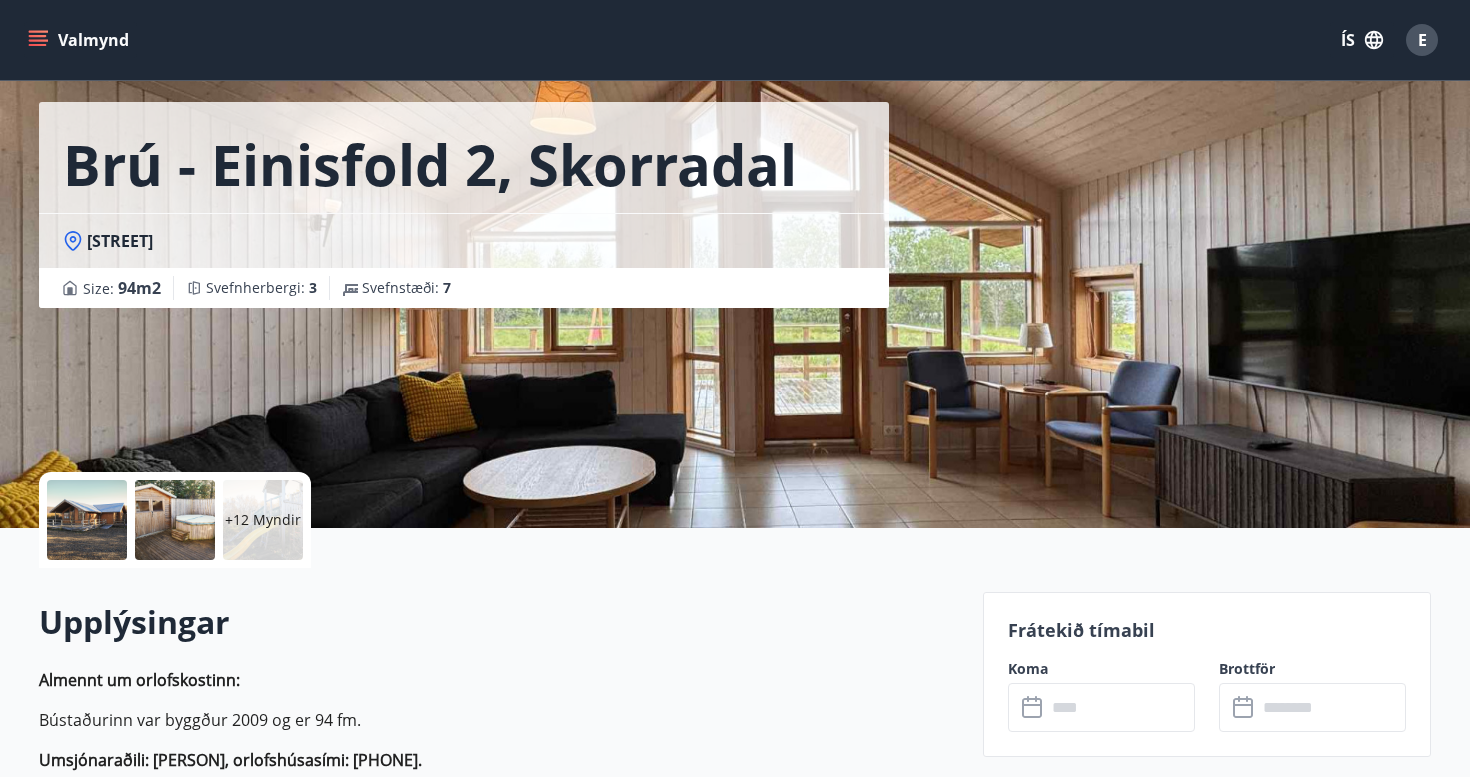 click on "+12 Myndir" at bounding box center [263, 520] 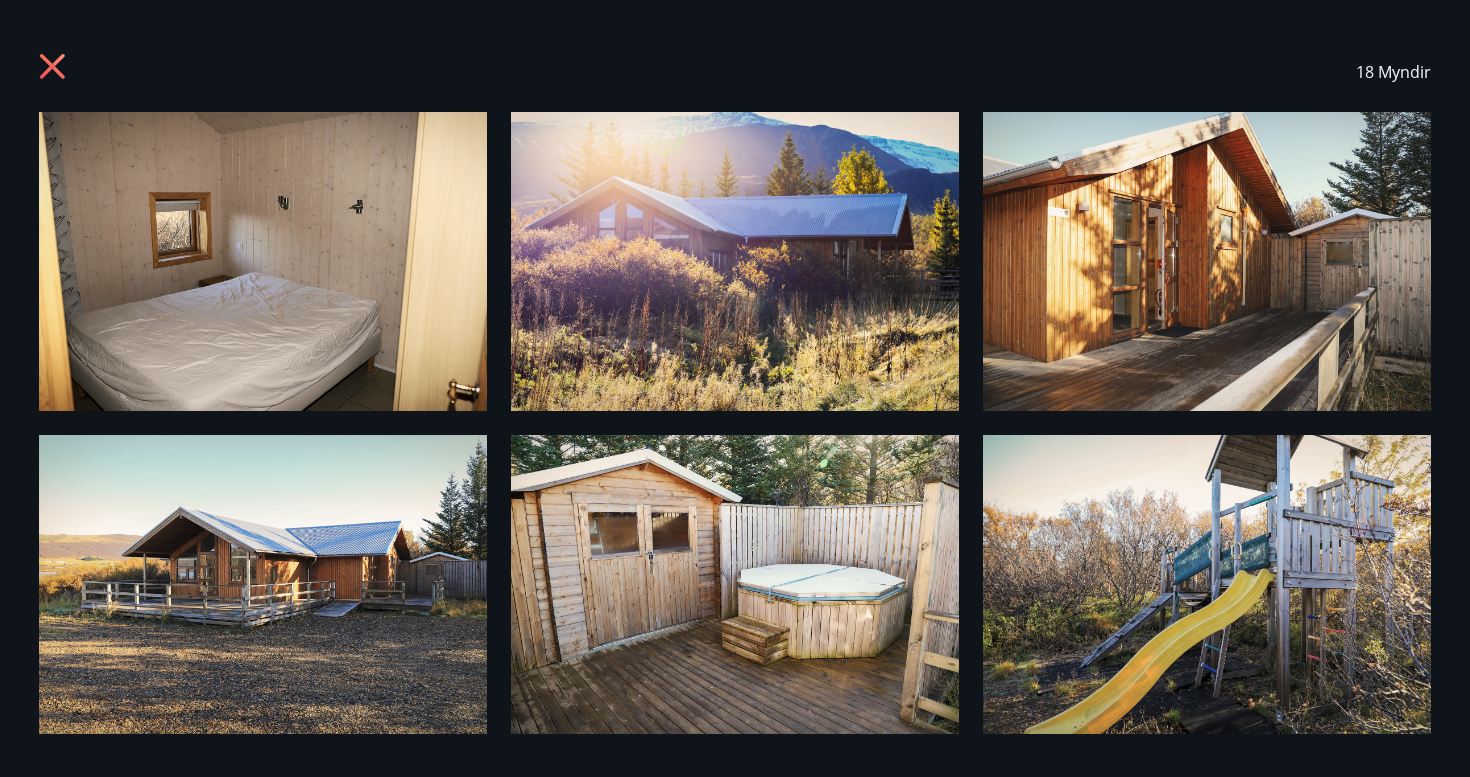 scroll, scrollTop: 0, scrollLeft: 0, axis: both 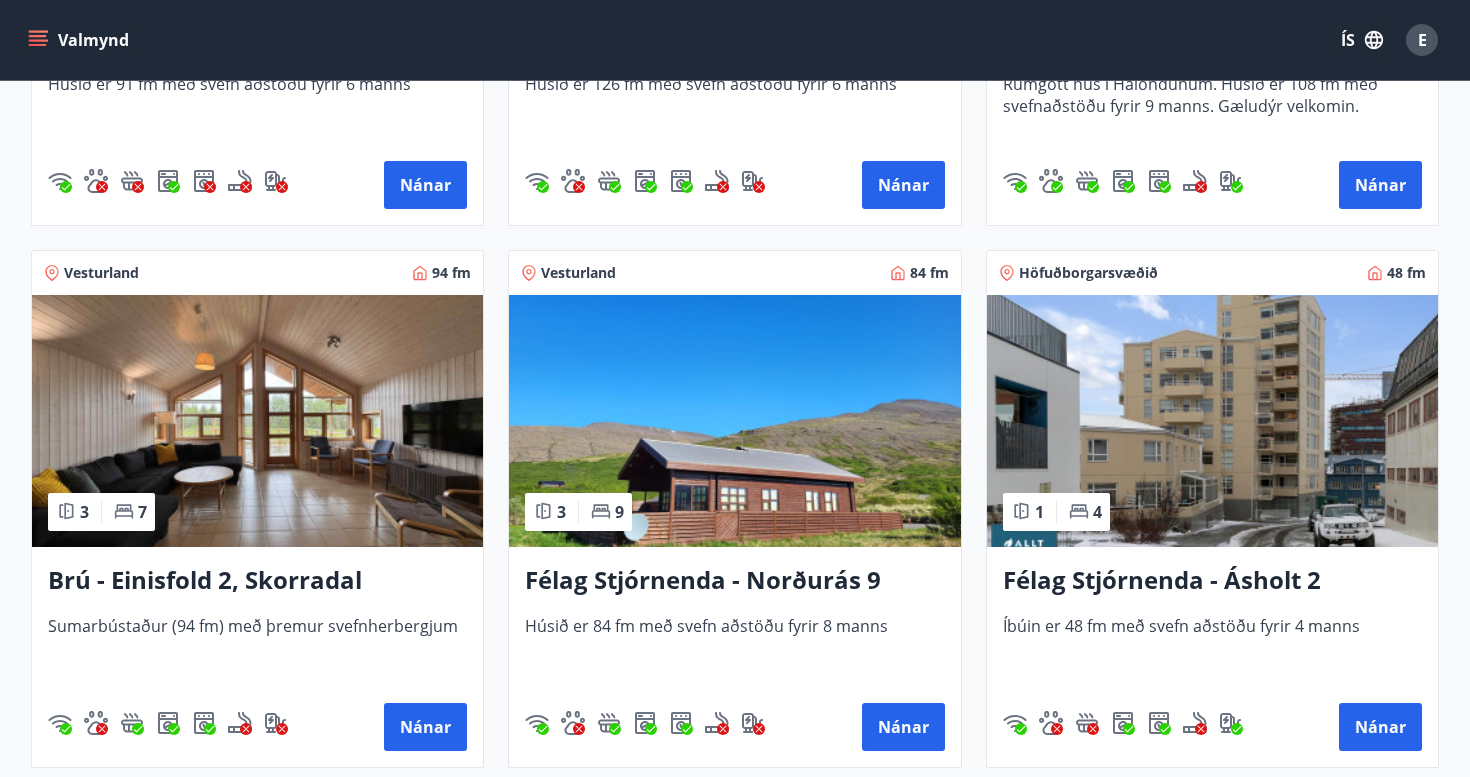 click at bounding box center (734, 421) 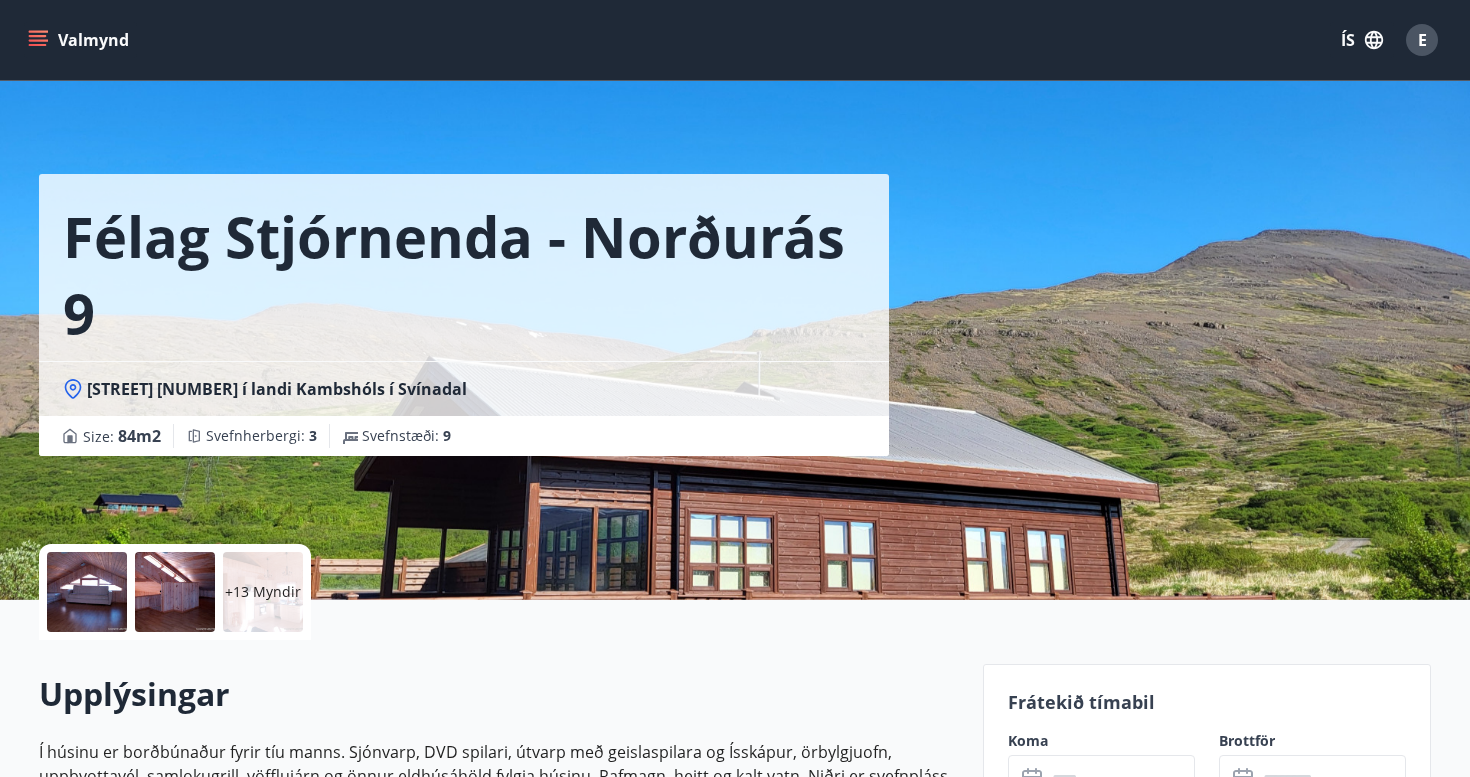scroll, scrollTop: 0, scrollLeft: 0, axis: both 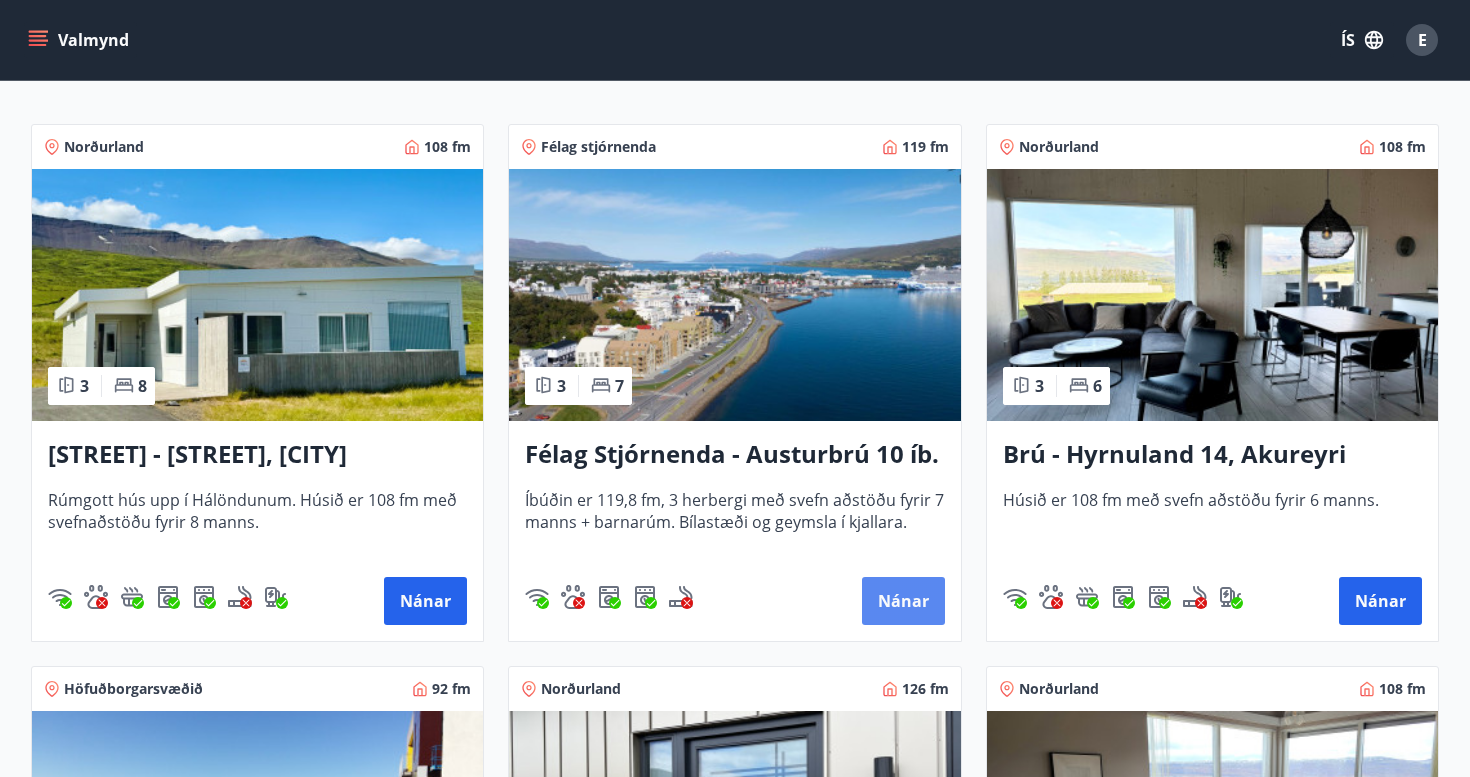 click on "Nánar" at bounding box center [903, 601] 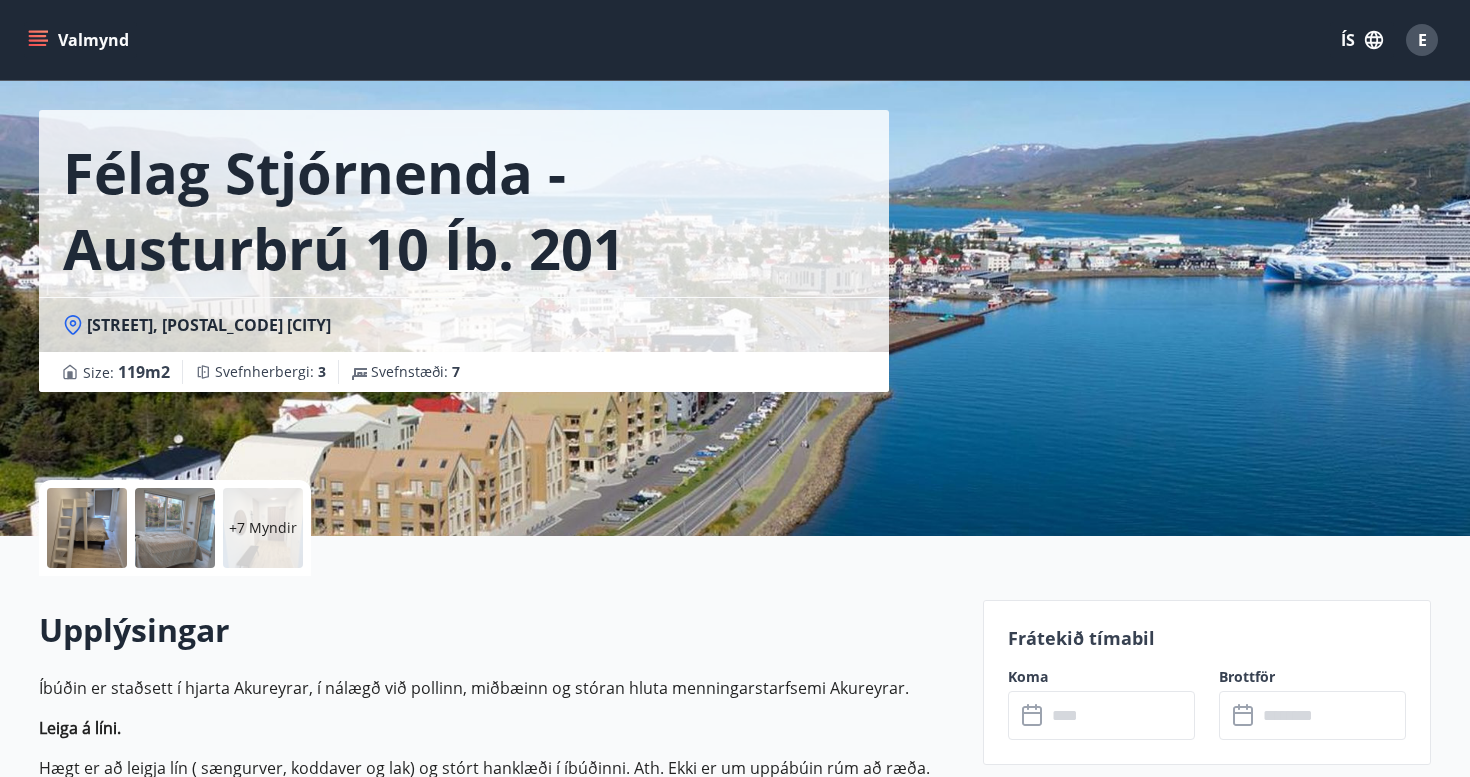 scroll, scrollTop: 60, scrollLeft: 0, axis: vertical 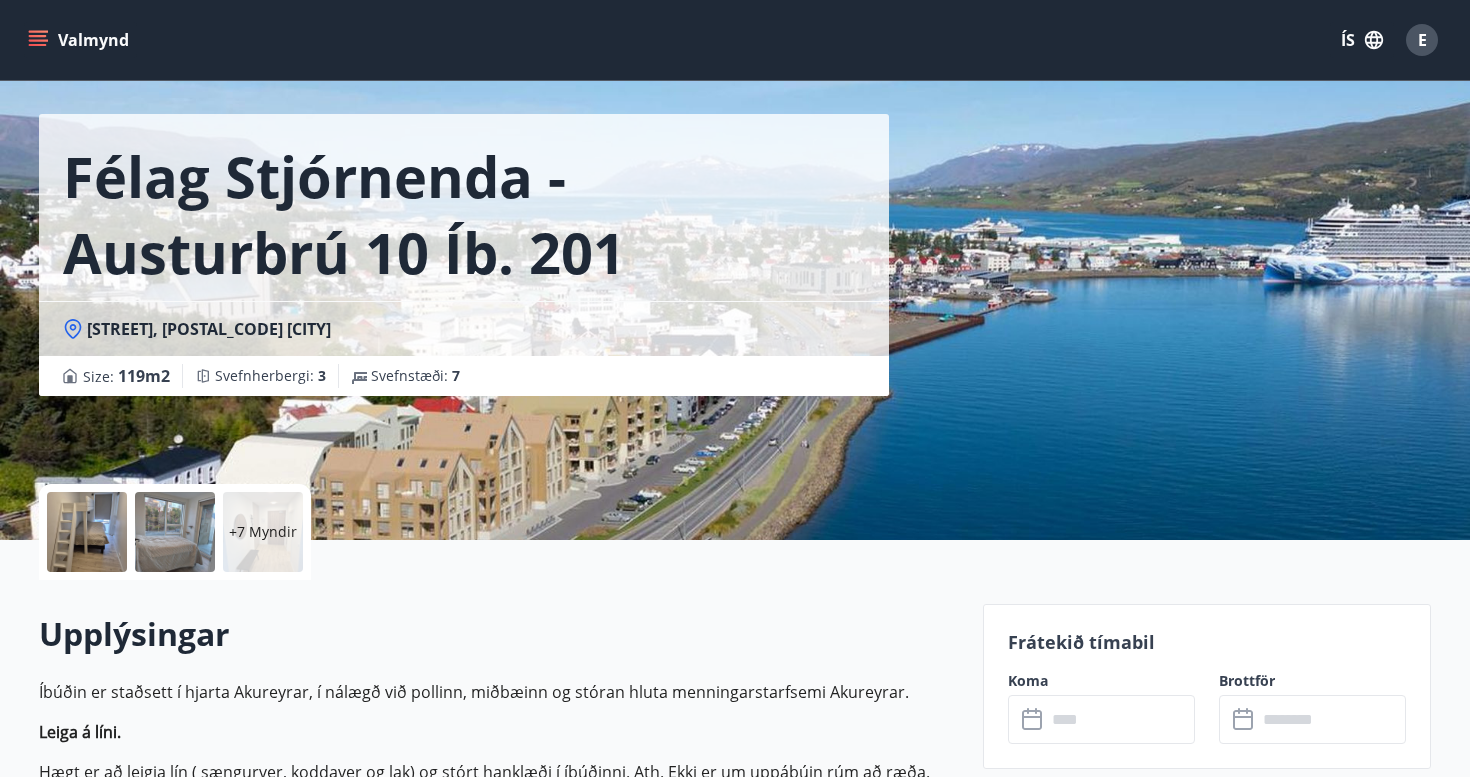 click on "+7 Myndir" at bounding box center [263, 532] 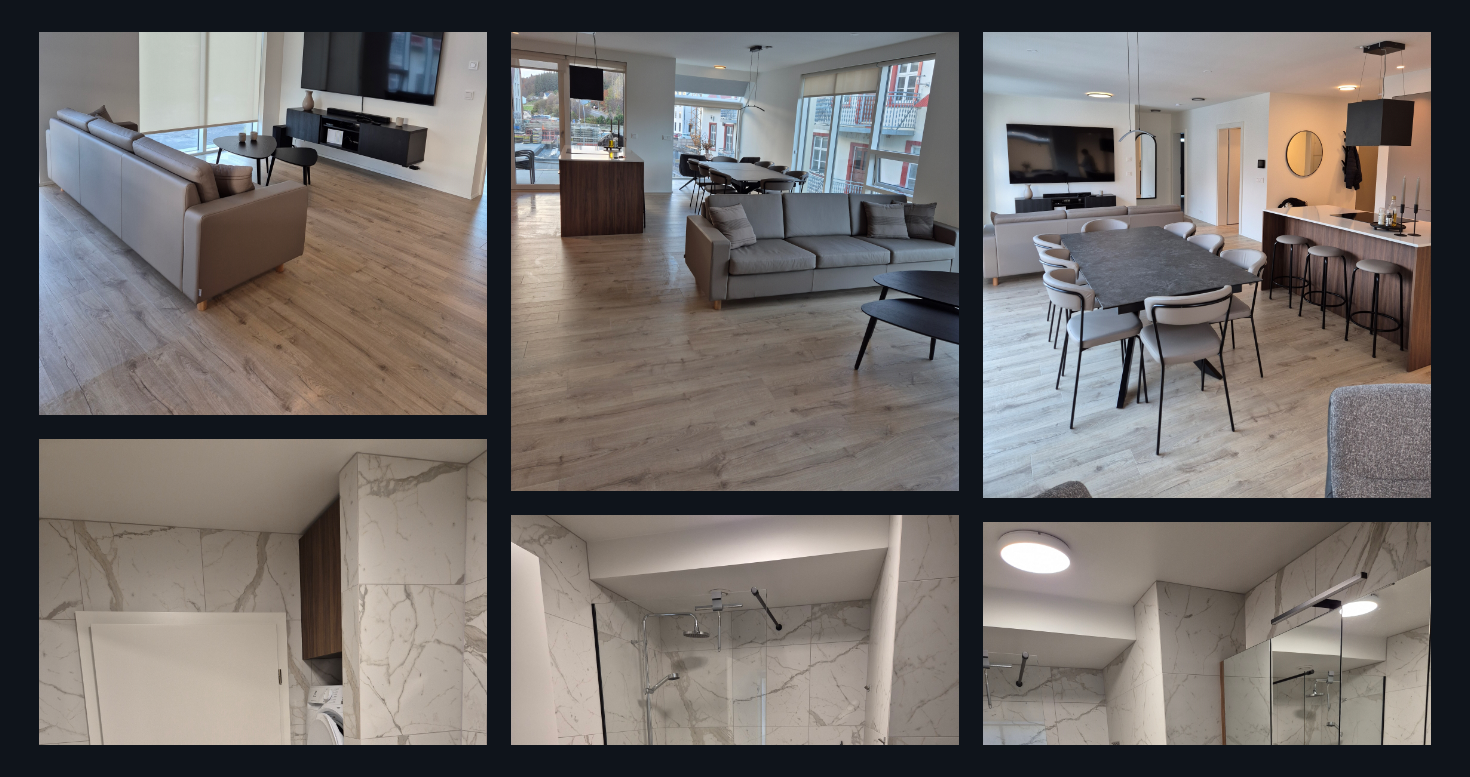 scroll, scrollTop: 1428, scrollLeft: 0, axis: vertical 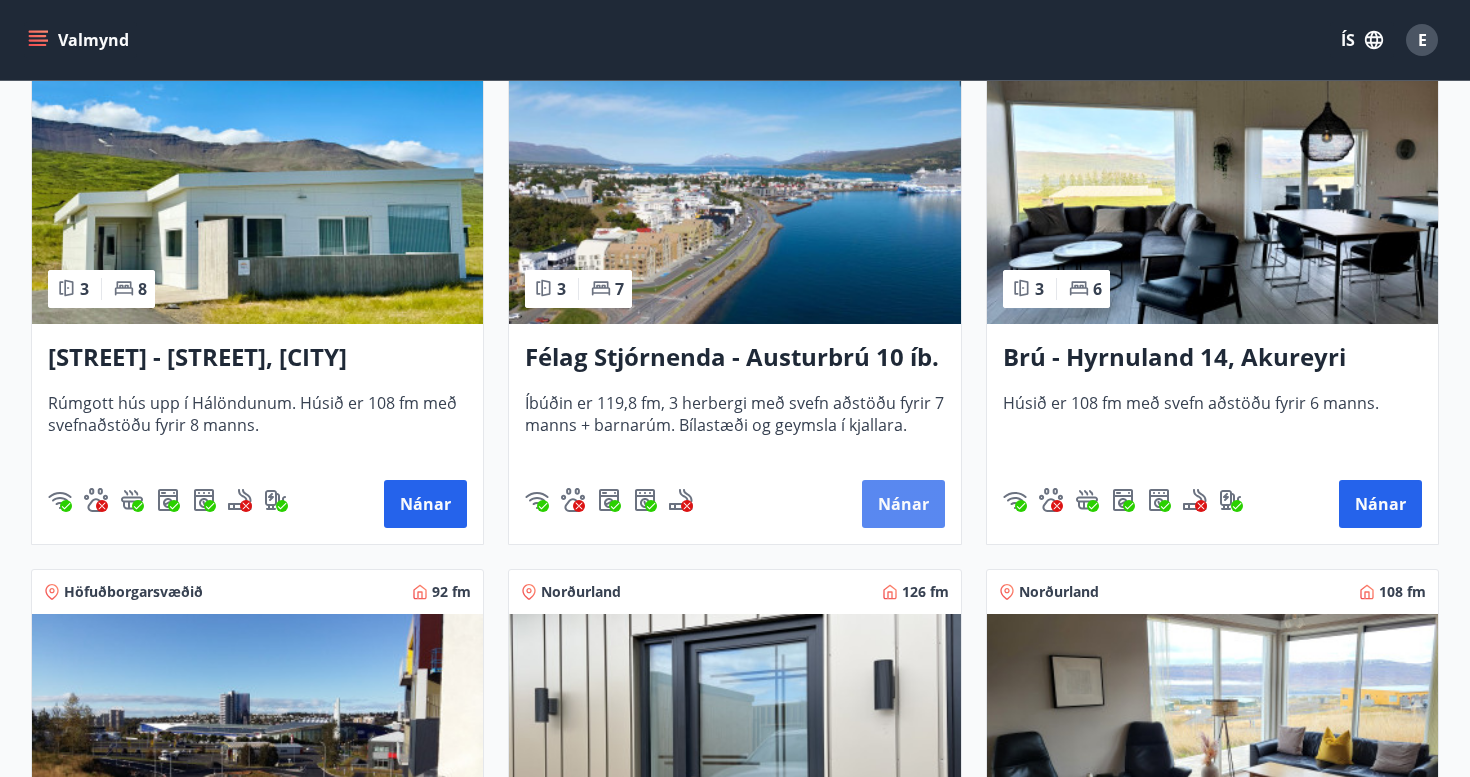 click on "Nánar" at bounding box center (903, 504) 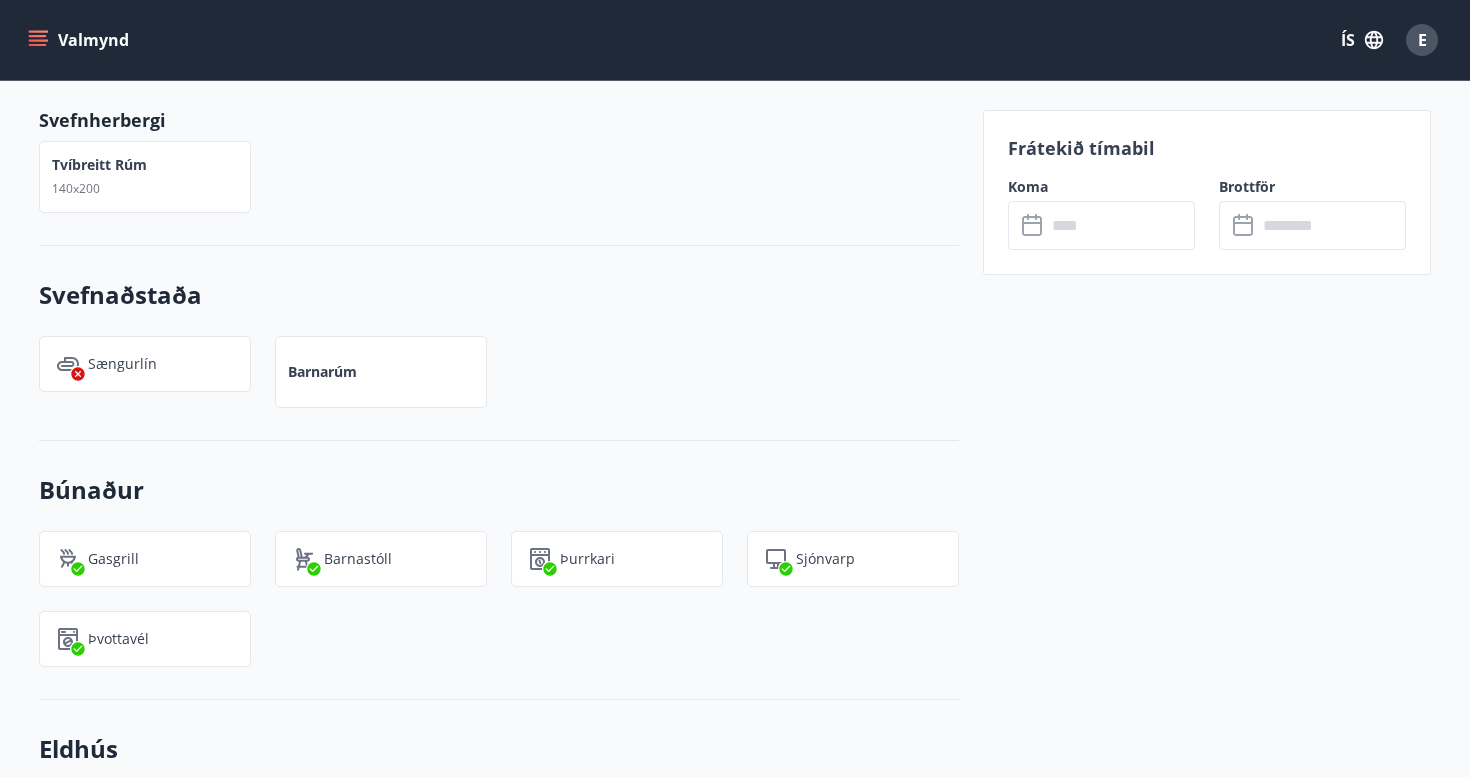 scroll, scrollTop: 1576, scrollLeft: 0, axis: vertical 